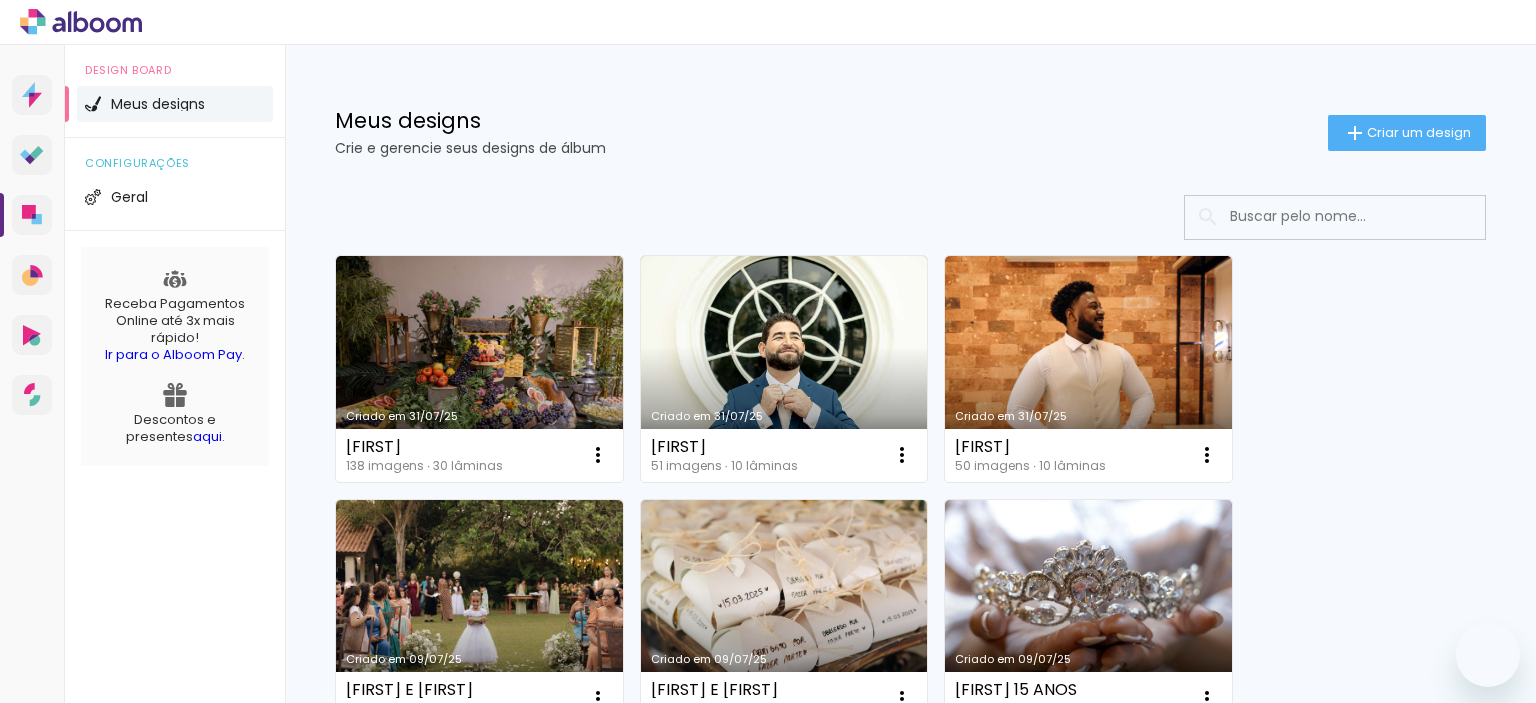 scroll, scrollTop: 0, scrollLeft: 0, axis: both 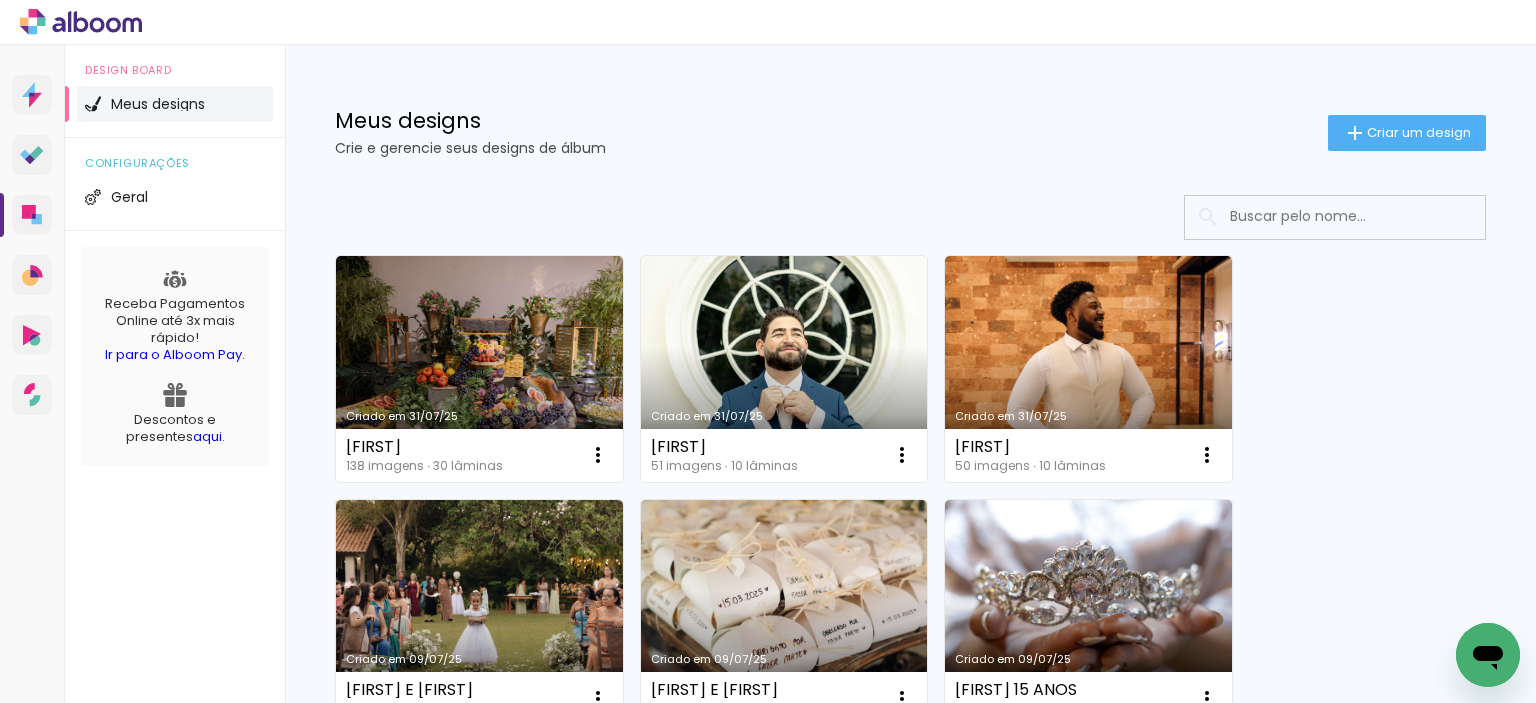 click on "Criado em 31/07/25" at bounding box center (784, 369) 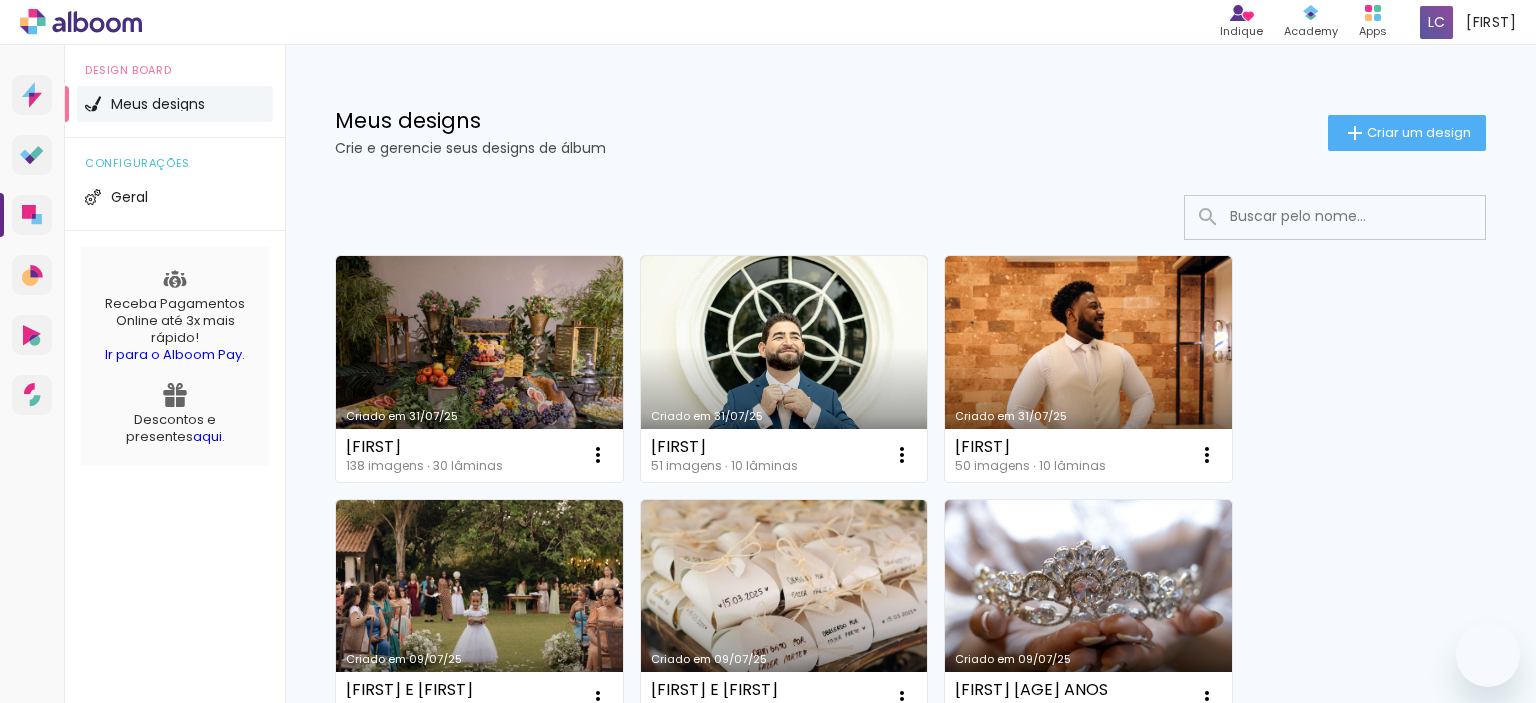 scroll, scrollTop: 0, scrollLeft: 0, axis: both 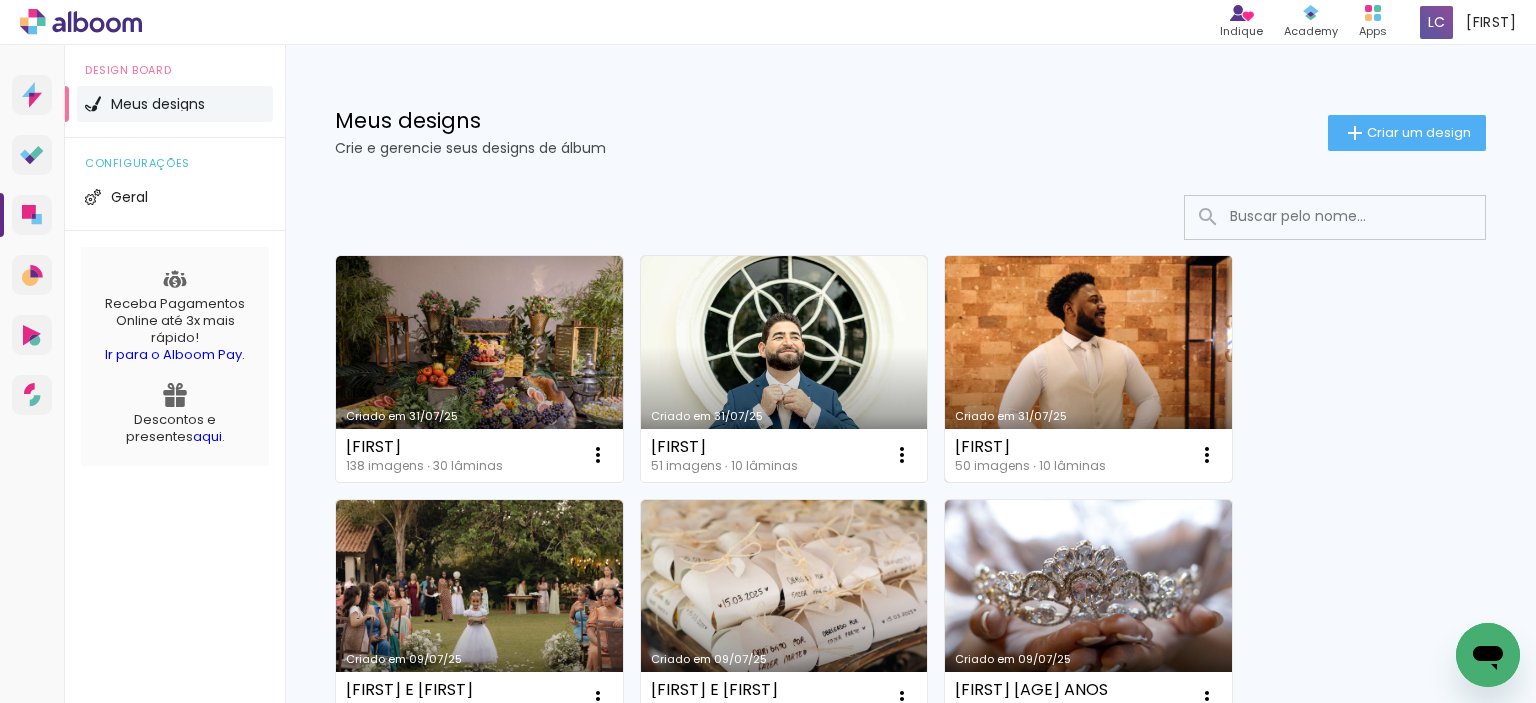 click on "Criado em 31/07/25" at bounding box center (1088, 369) 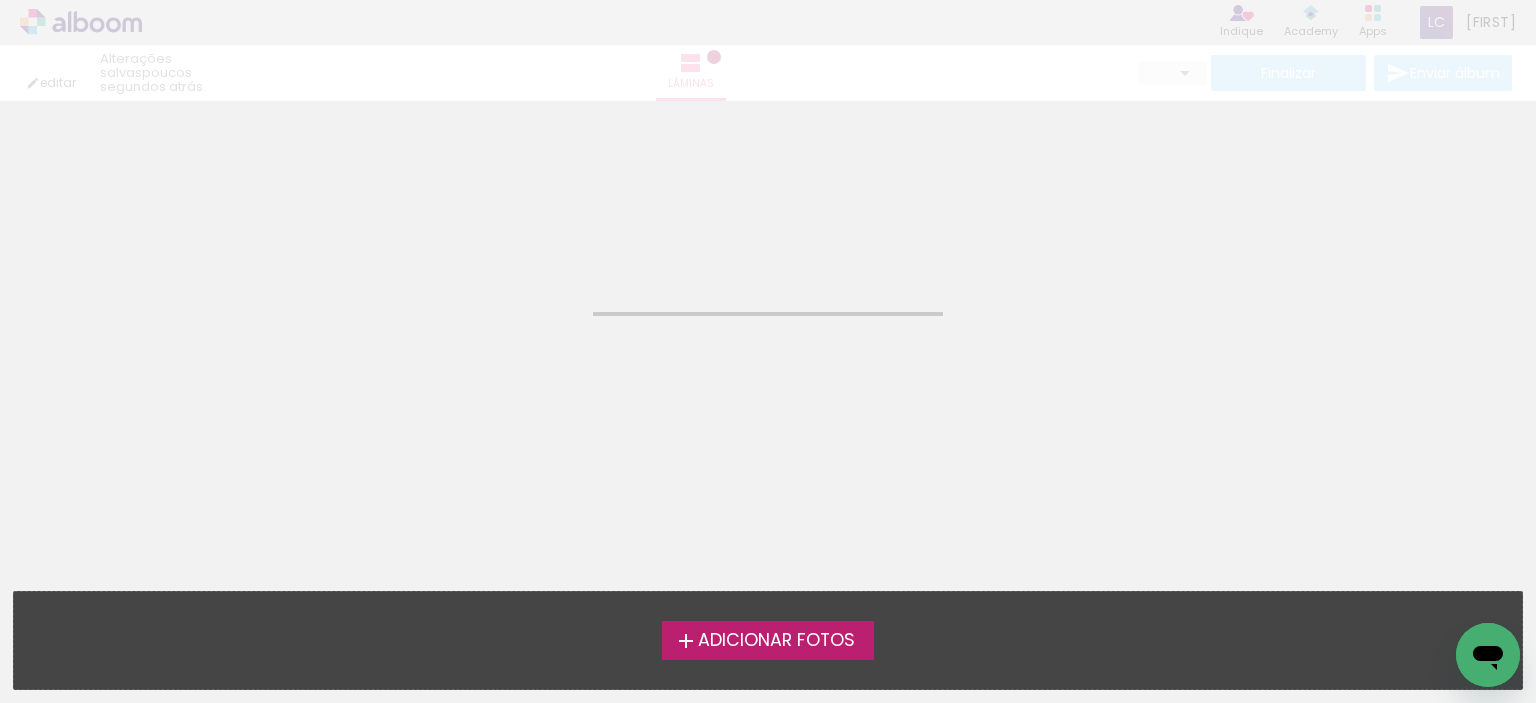 click on "Confirmar Cancelar" 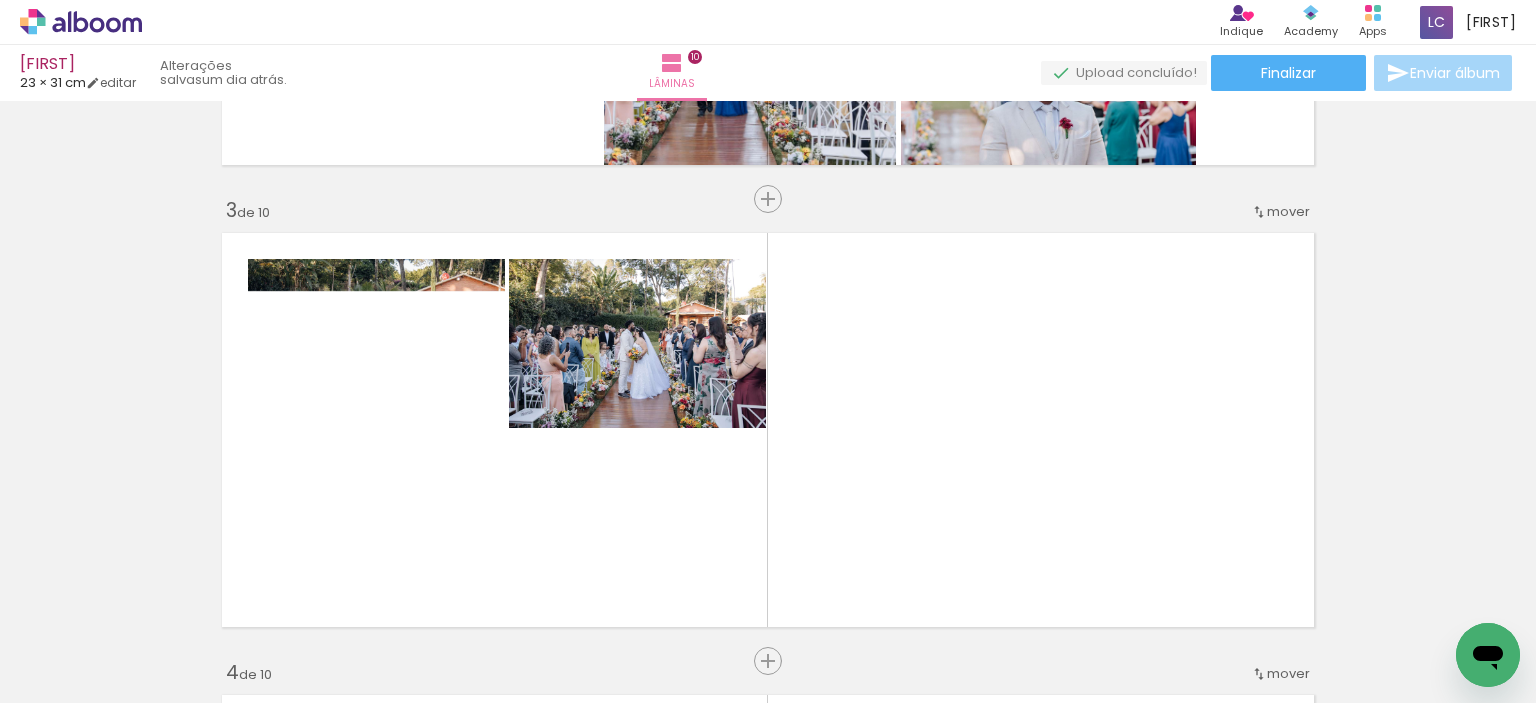 scroll, scrollTop: 900, scrollLeft: 0, axis: vertical 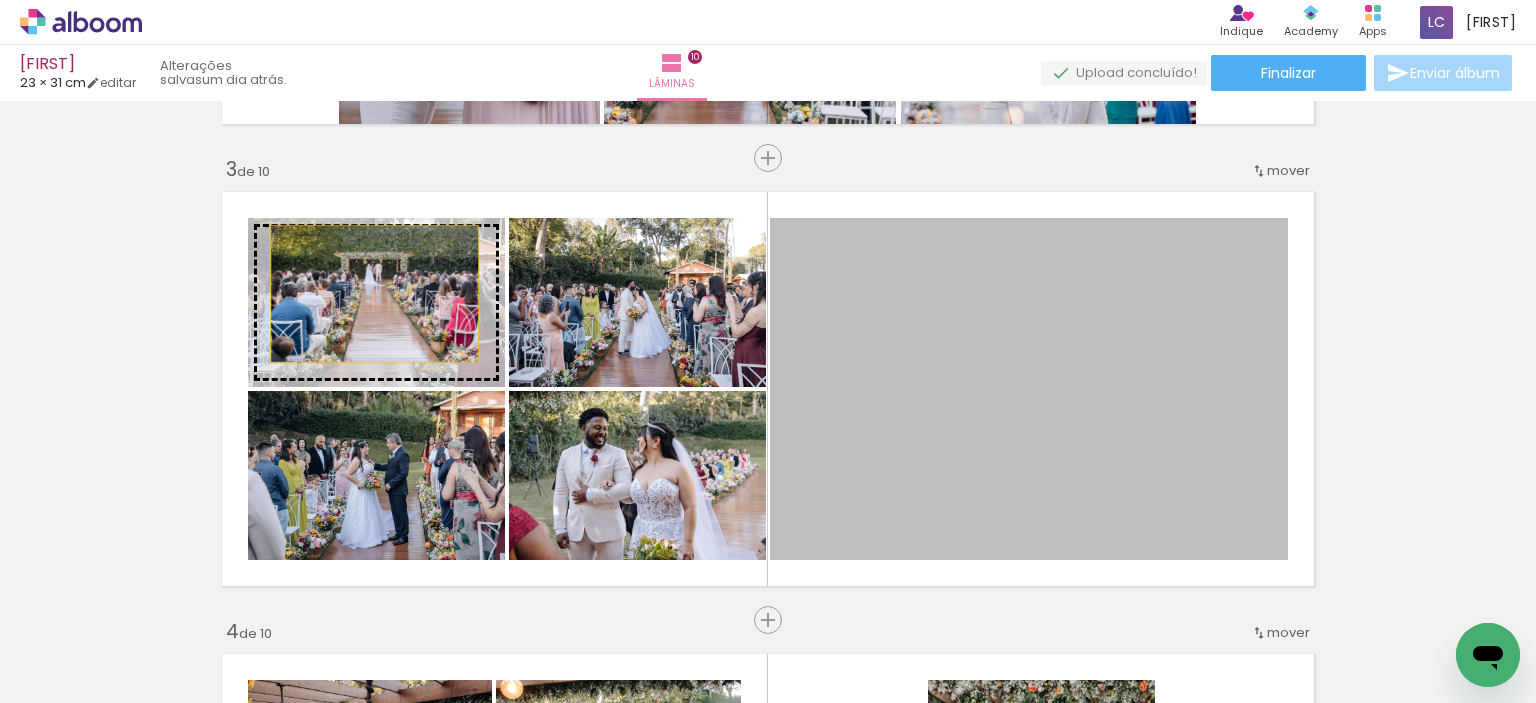 drag, startPoint x: 1083, startPoint y: 375, endPoint x: 367, endPoint y: 294, distance: 720.56714 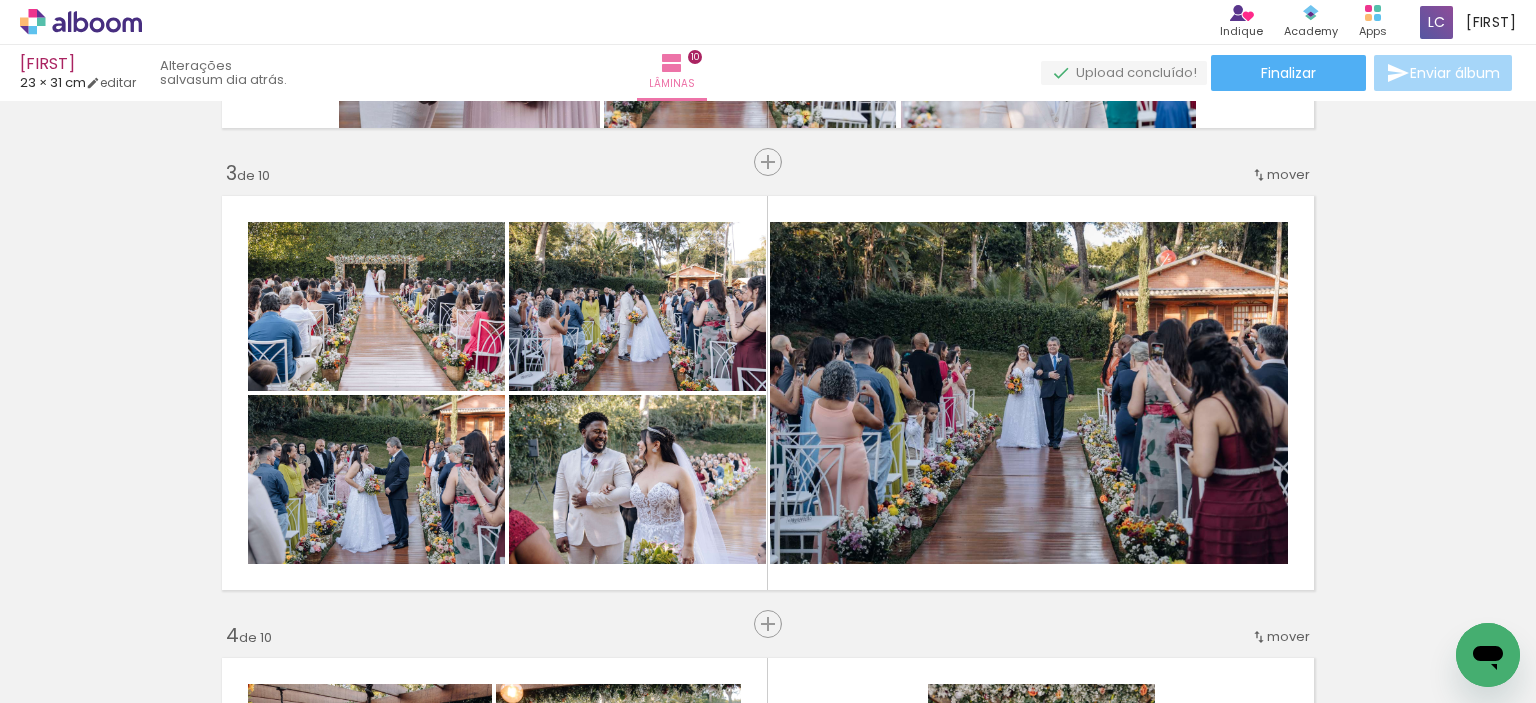 scroll, scrollTop: 900, scrollLeft: 0, axis: vertical 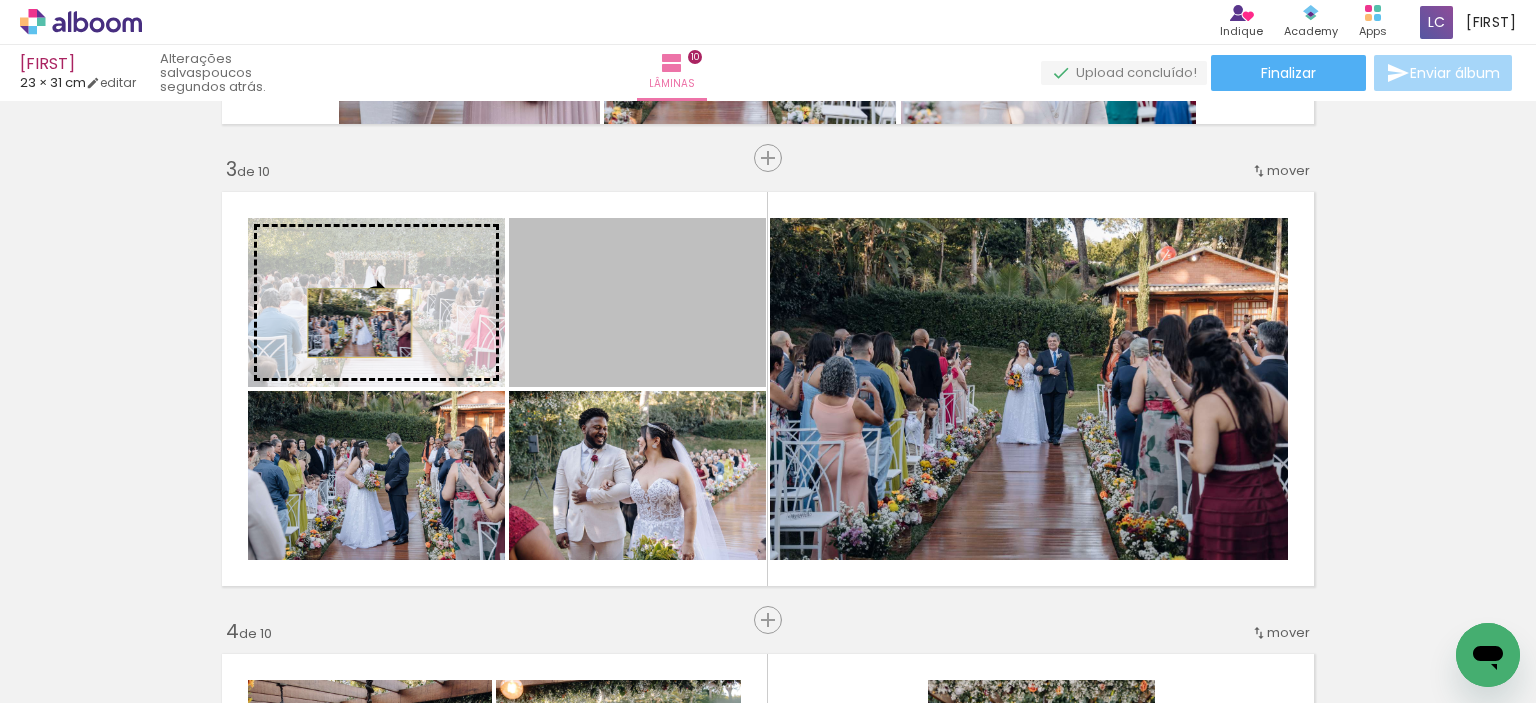 drag, startPoint x: 610, startPoint y: 347, endPoint x: 352, endPoint y: 323, distance: 259.11386 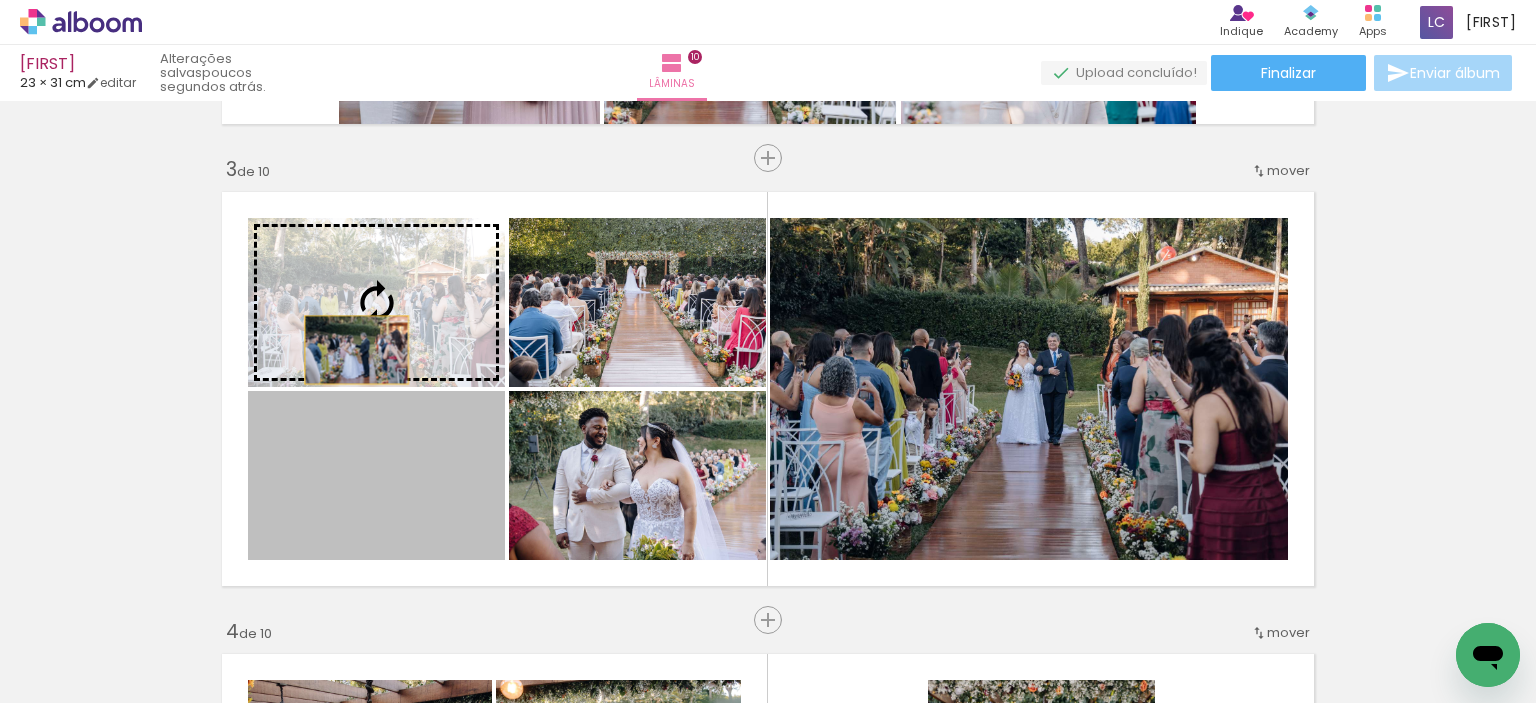 drag, startPoint x: 364, startPoint y: 495, endPoint x: 349, endPoint y: 350, distance: 145.7738 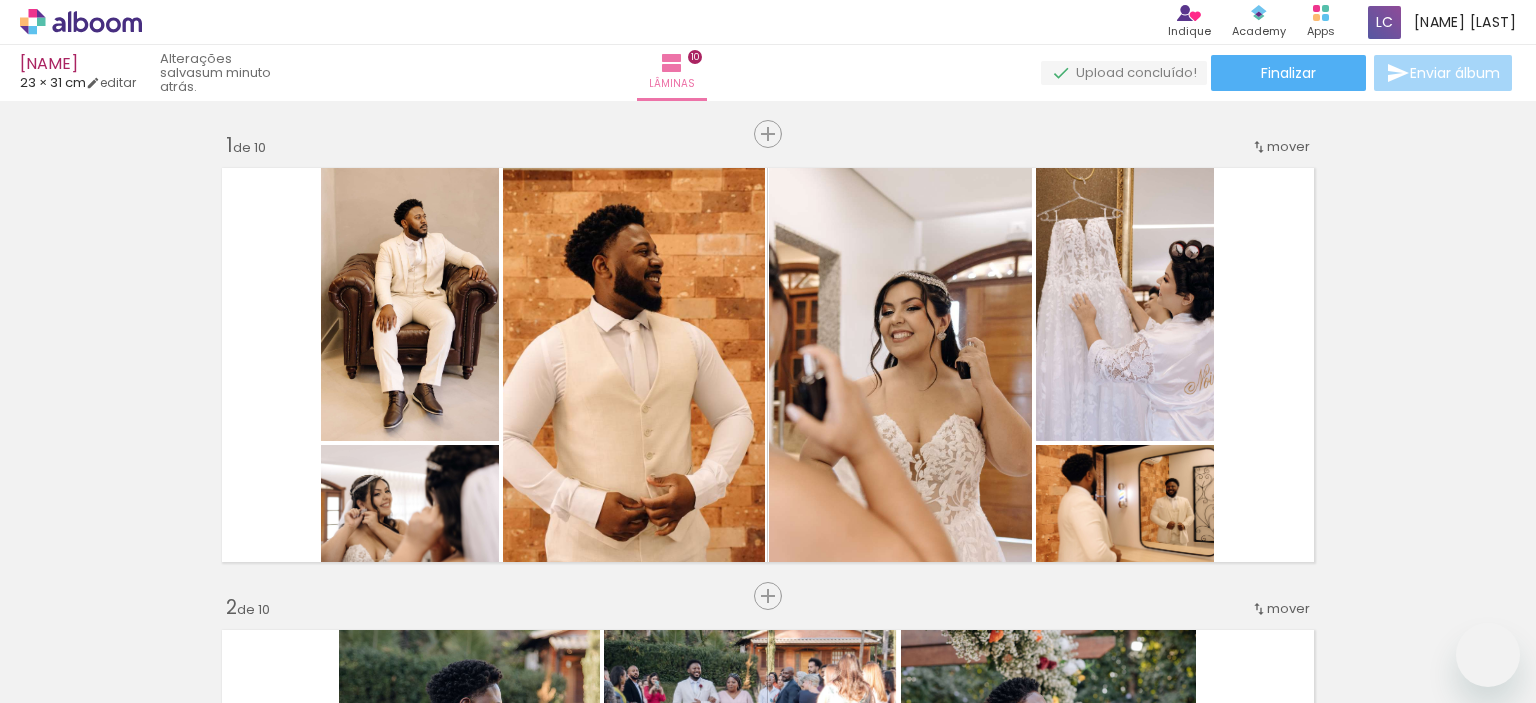 scroll, scrollTop: 0, scrollLeft: 0, axis: both 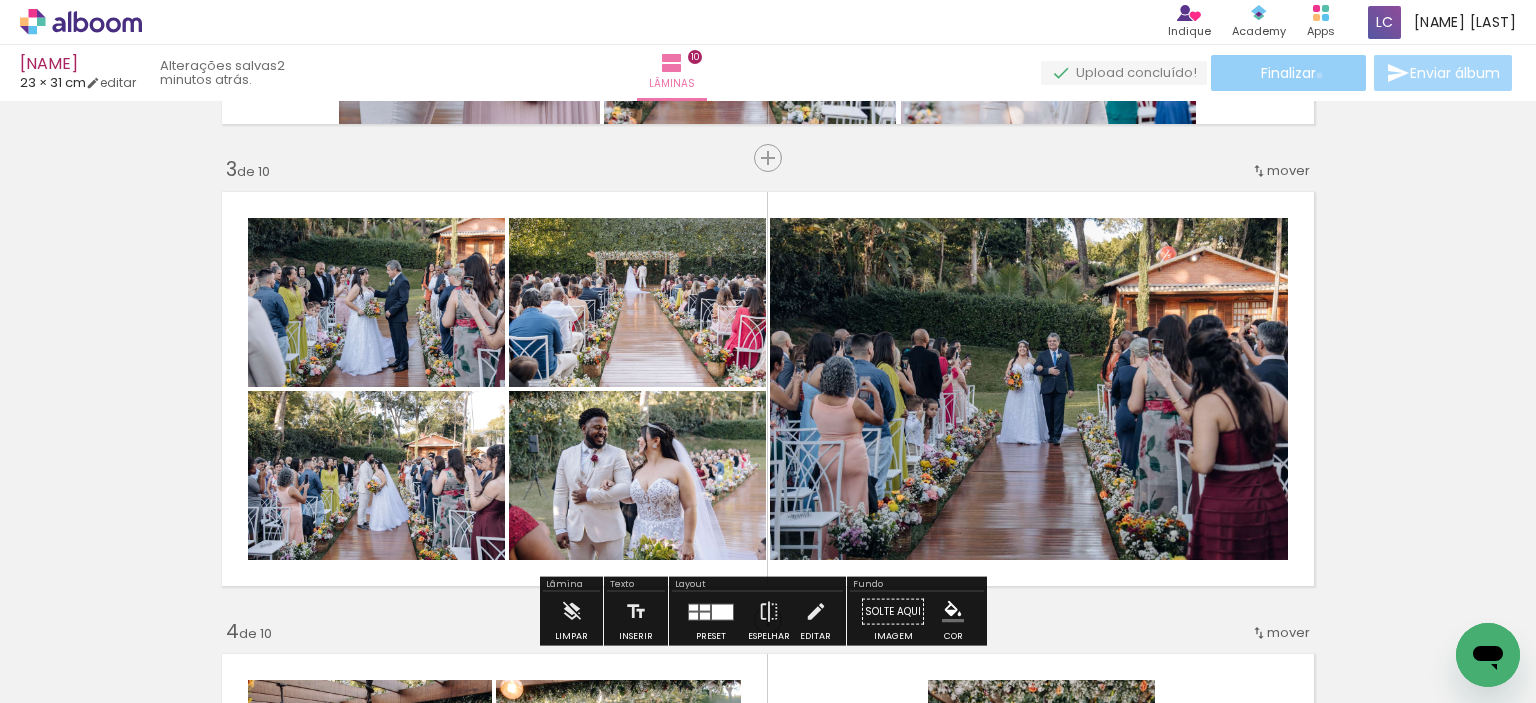 click on "Finalizar" 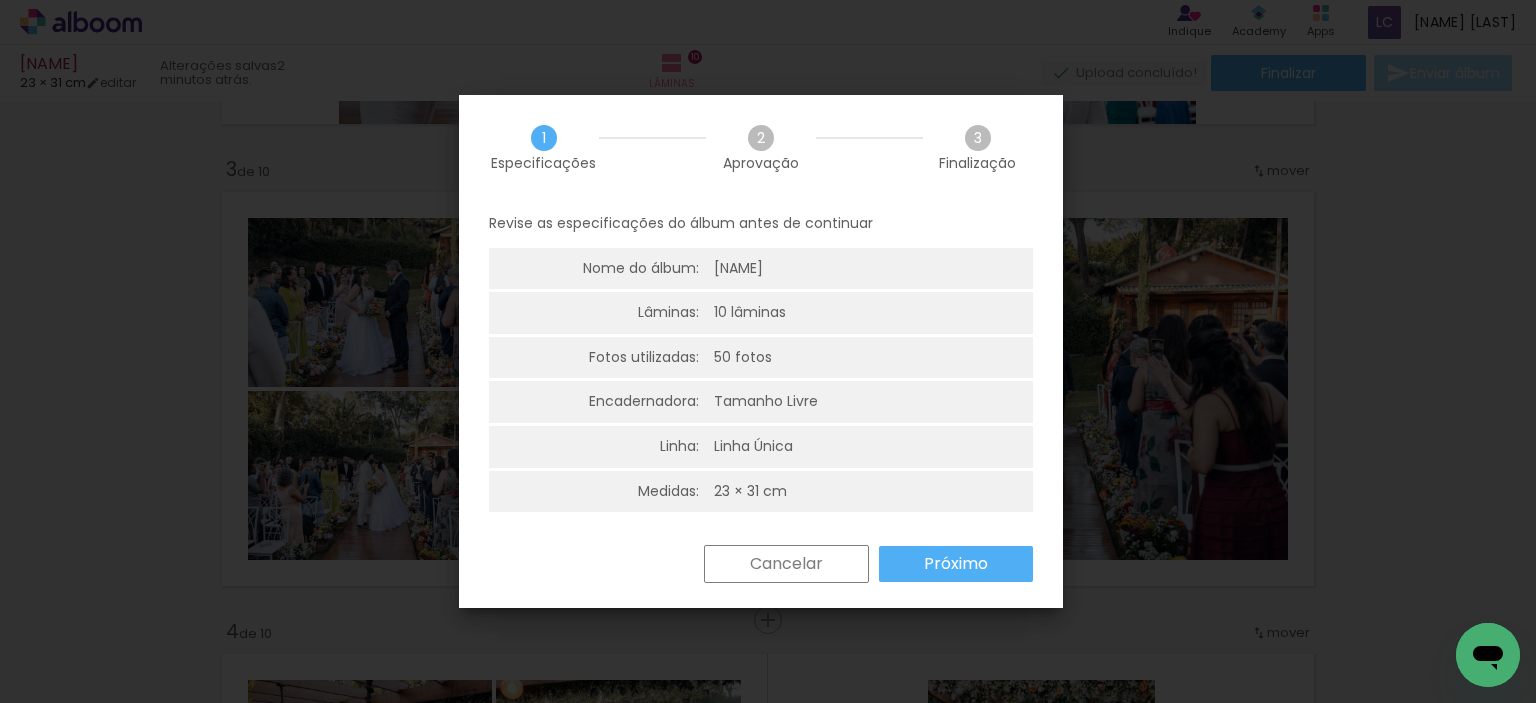 click on "Próximo" at bounding box center (0, 0) 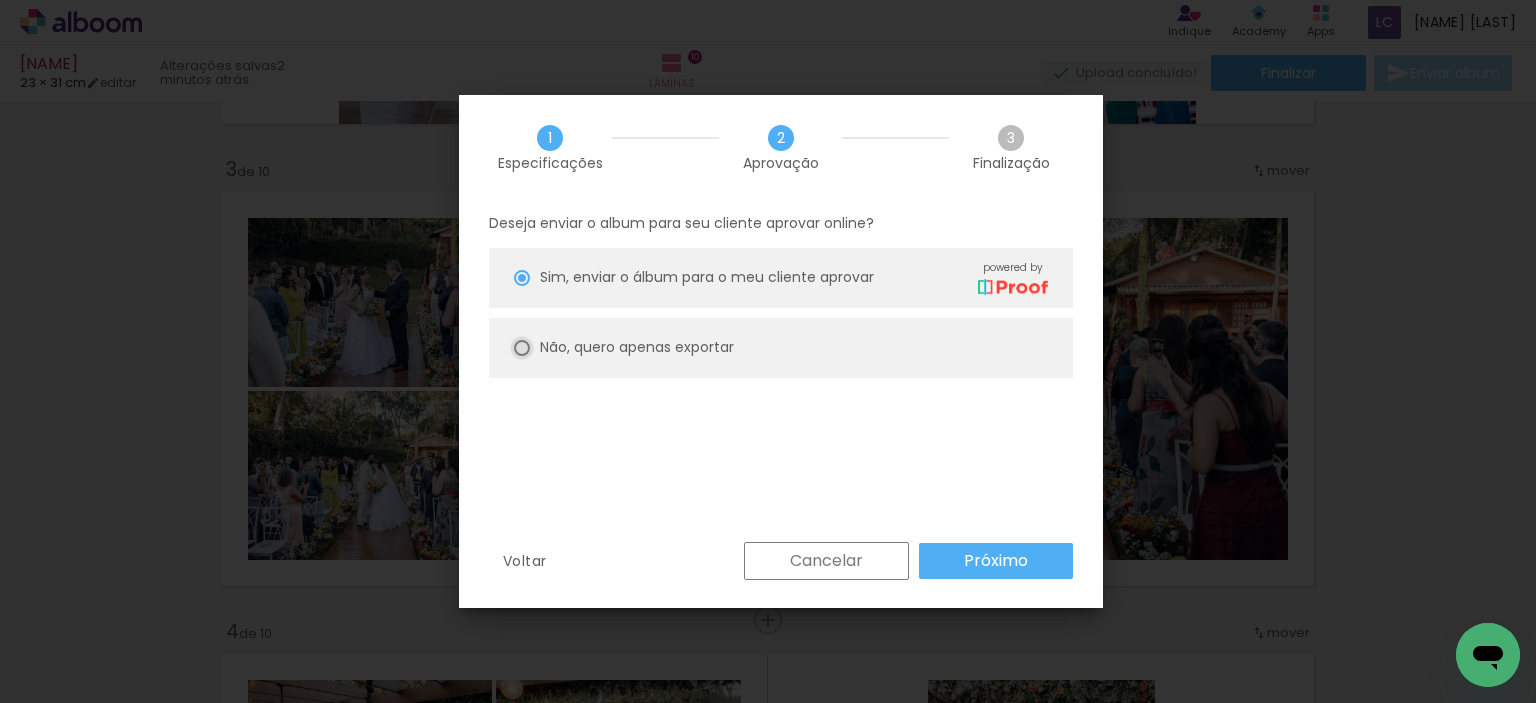 click at bounding box center (522, 278) 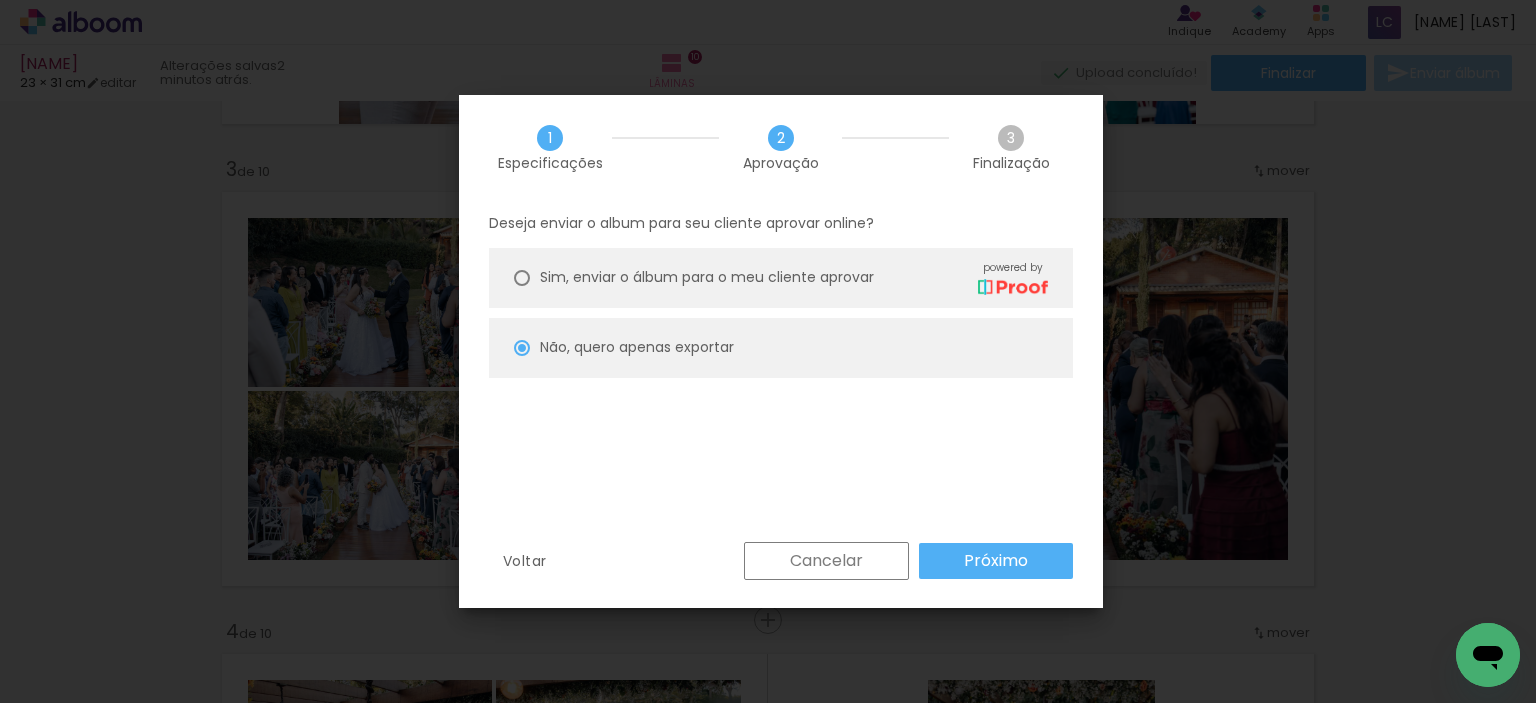 click on "Próximo" at bounding box center [996, 561] 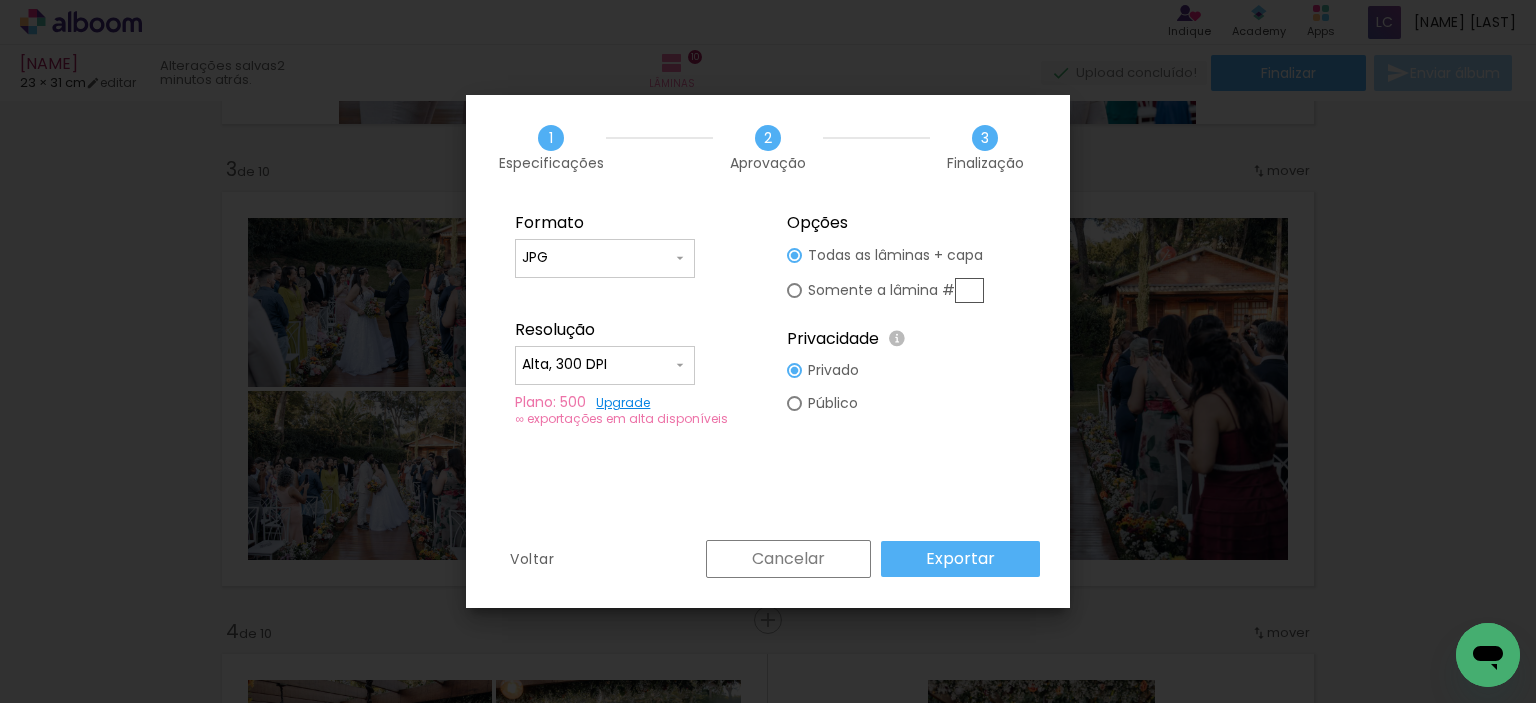 drag, startPoint x: 983, startPoint y: 556, endPoint x: 1060, endPoint y: 562, distance: 77.23341 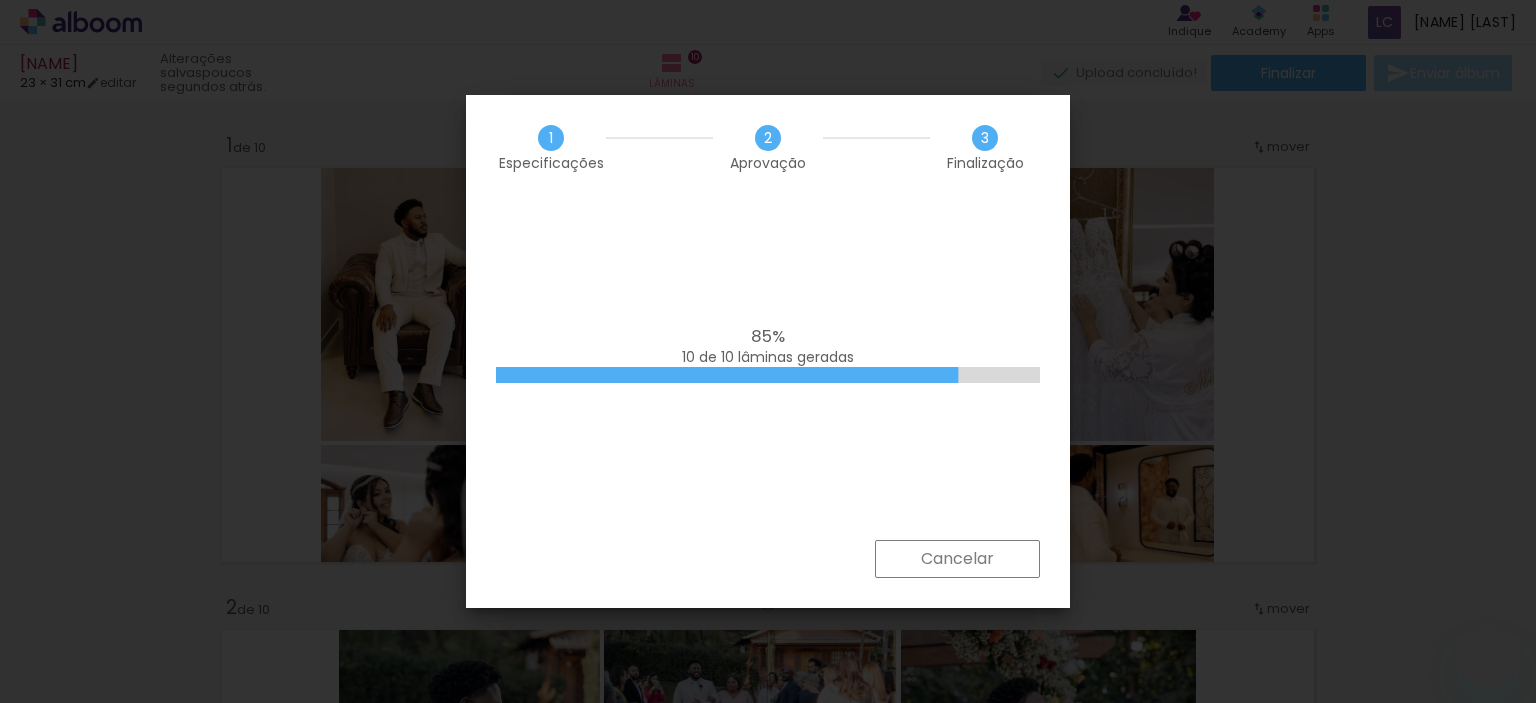 scroll, scrollTop: 0, scrollLeft: 0, axis: both 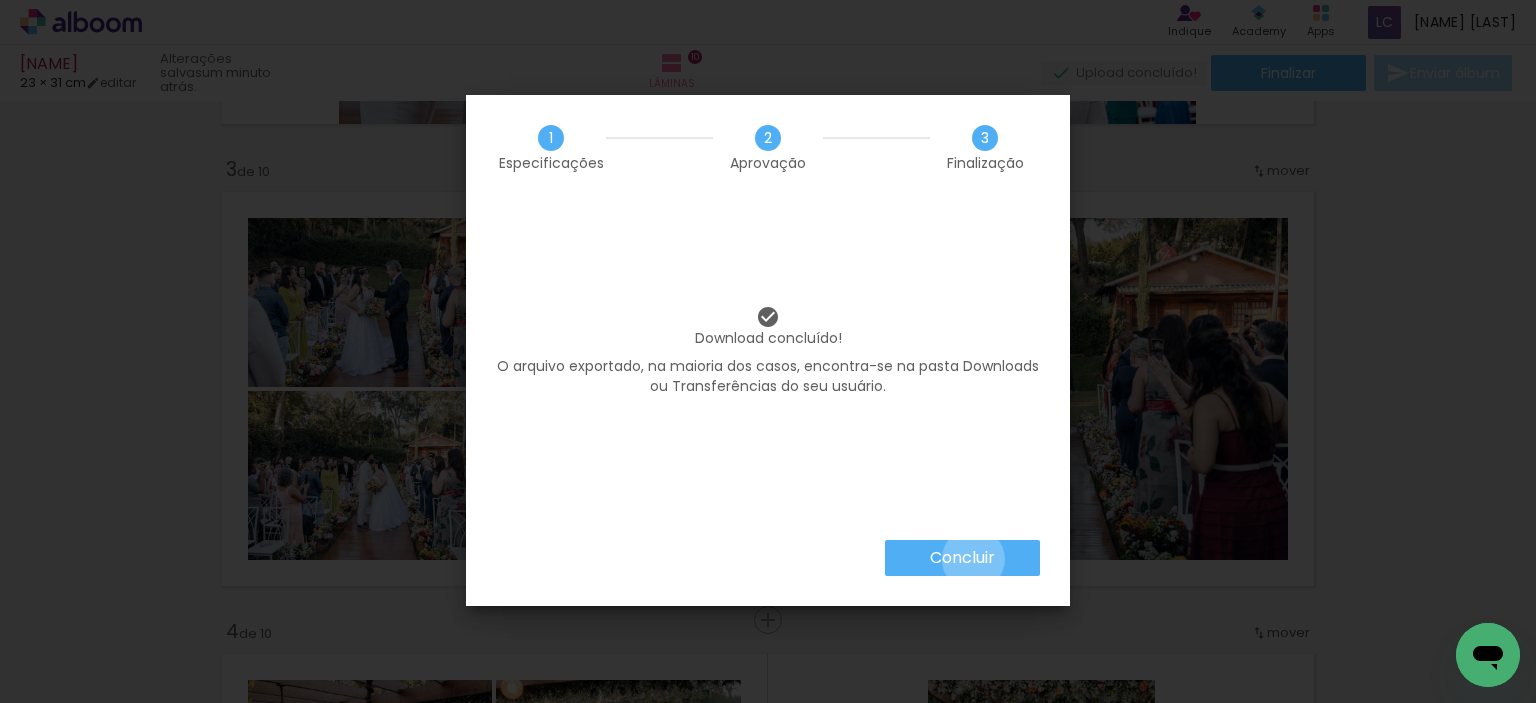 click on "Concluir" at bounding box center [0, 0] 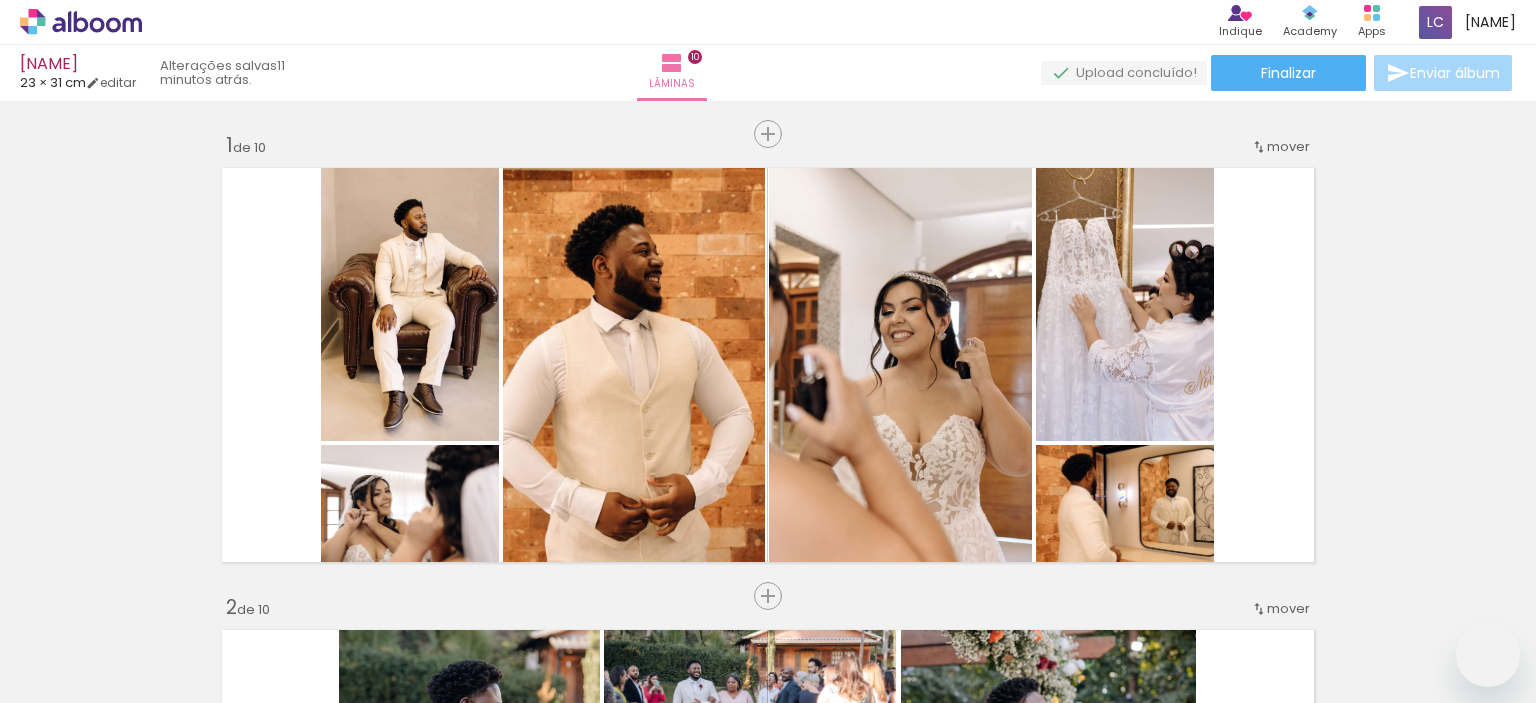 scroll, scrollTop: 0, scrollLeft: 0, axis: both 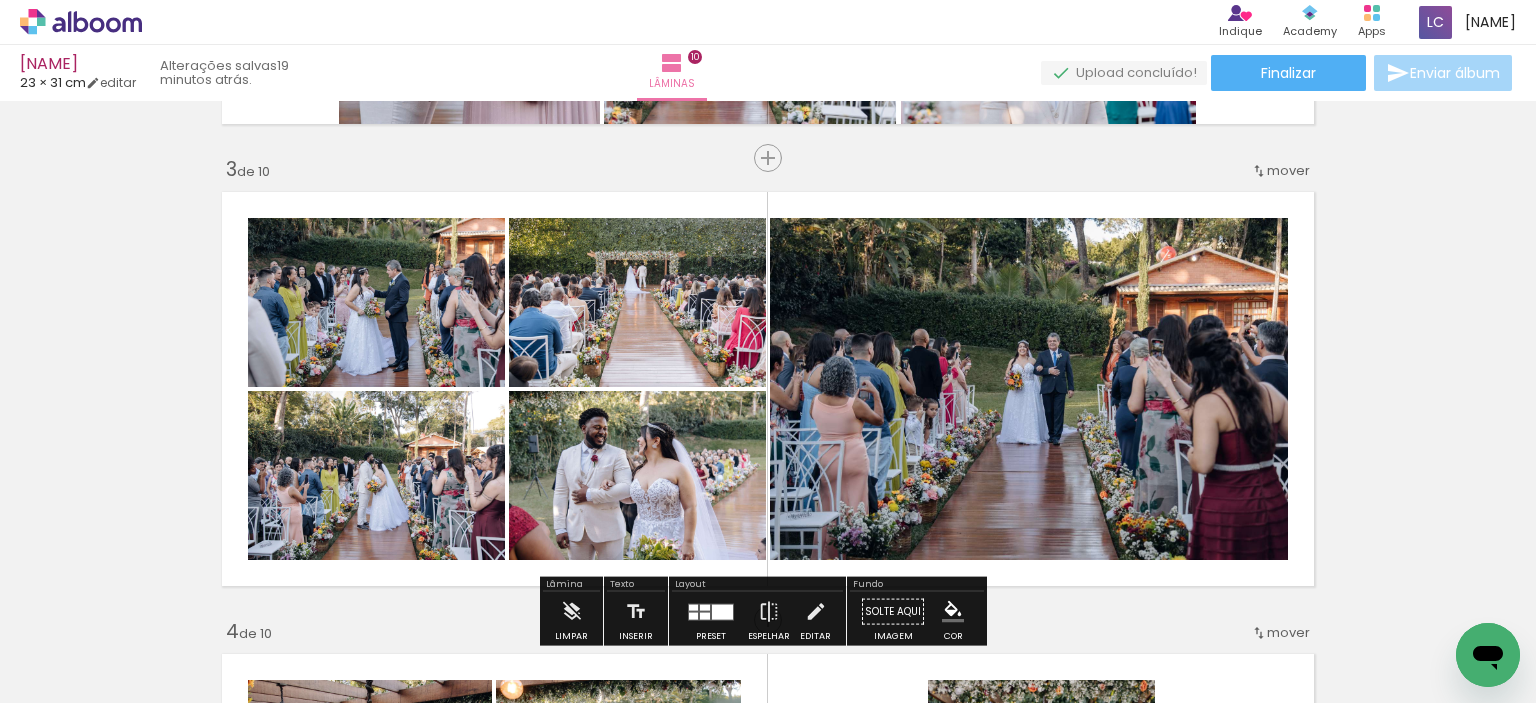 click on "Inserir lâmina 1  de 10  Inserir lâmina 2  de 10  Inserir lâmina 3  de 10  Inserir lâmina 4  de 10  Inserir lâmina 5  de 10  Inserir lâmina 6  de 10  Inserir lâmina 7  de 10  Inserir lâmina 8  de 10  Inserir lâmina 9  de 10  Inserir lâmina 10  de 10" at bounding box center (768, 1749) 